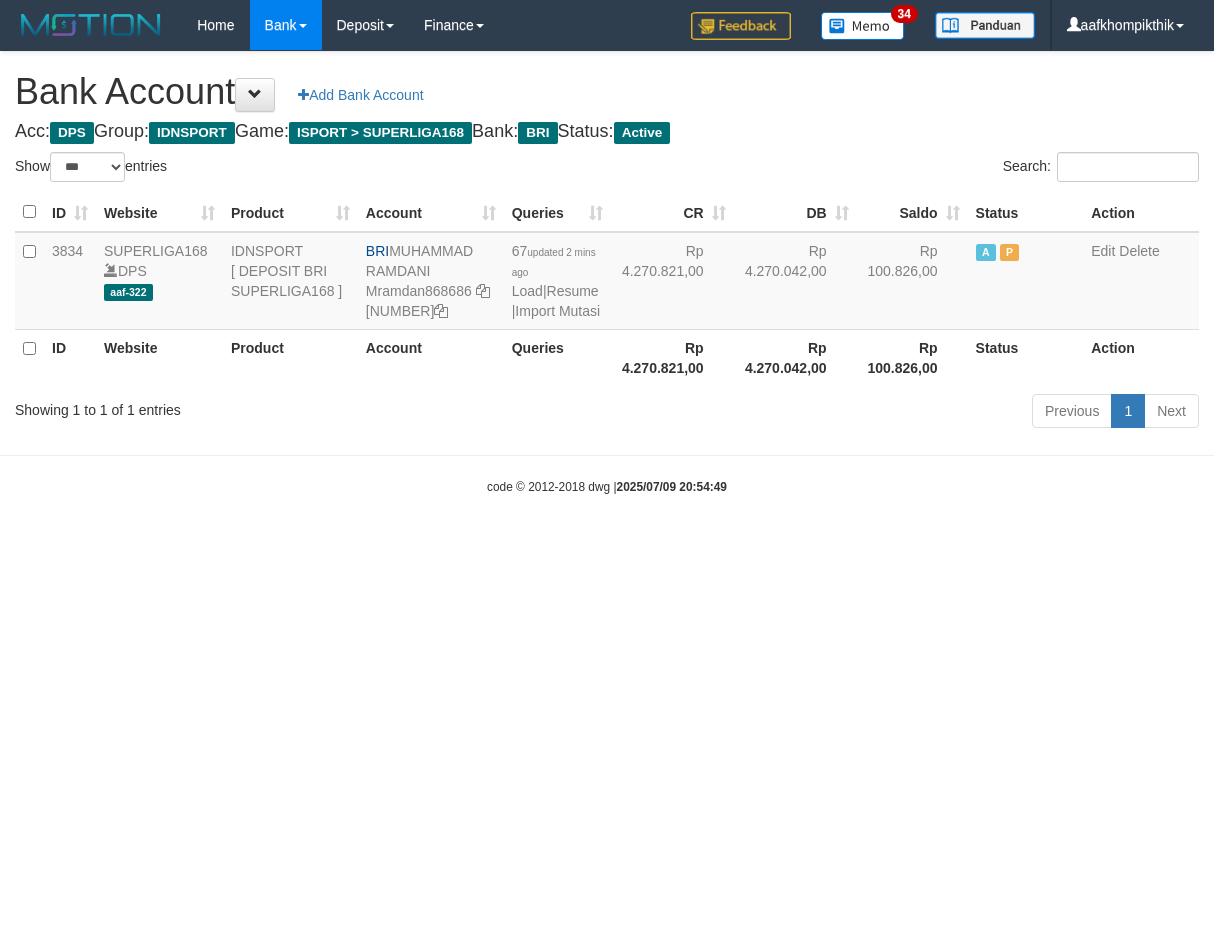 scroll, scrollTop: 0, scrollLeft: 0, axis: both 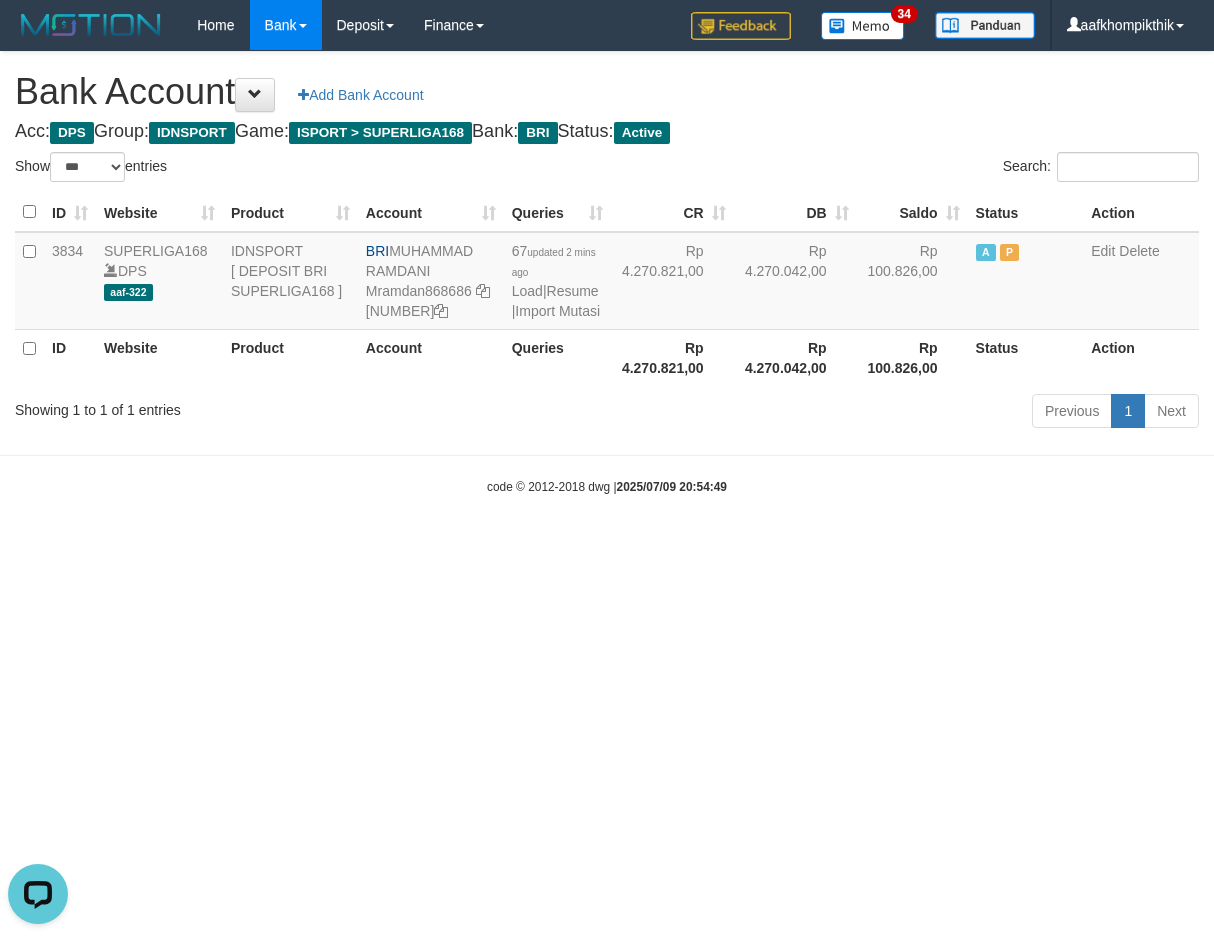 click on "code © 2012-2018 dwg |  [DATE] [TIME]" at bounding box center (607, 486) 